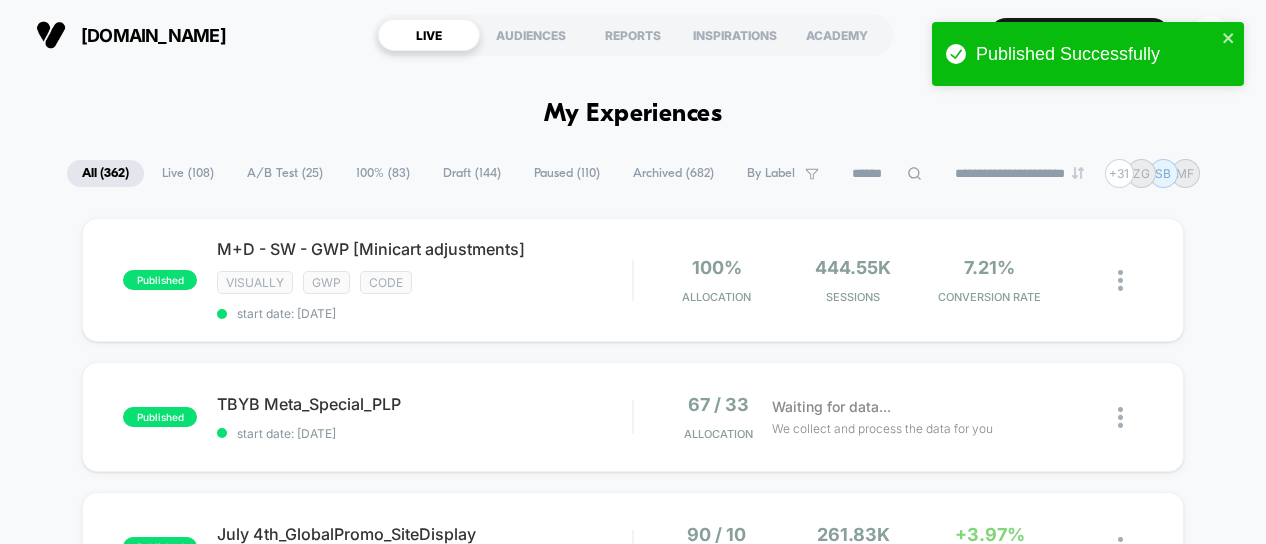 scroll, scrollTop: 0, scrollLeft: 0, axis: both 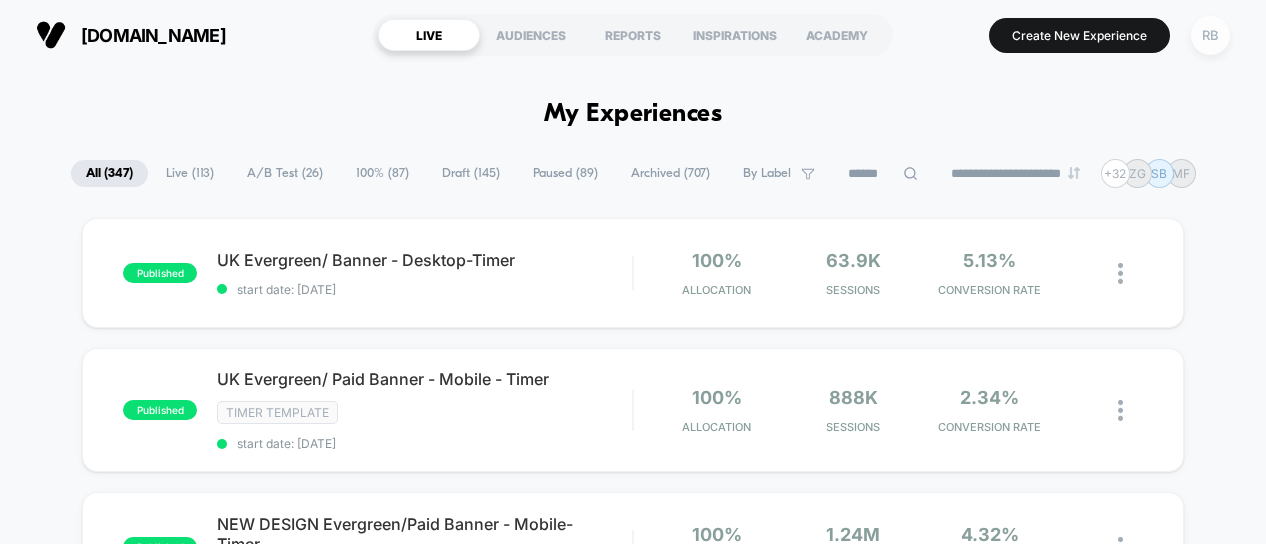 click on "RB" at bounding box center (1210, 35) 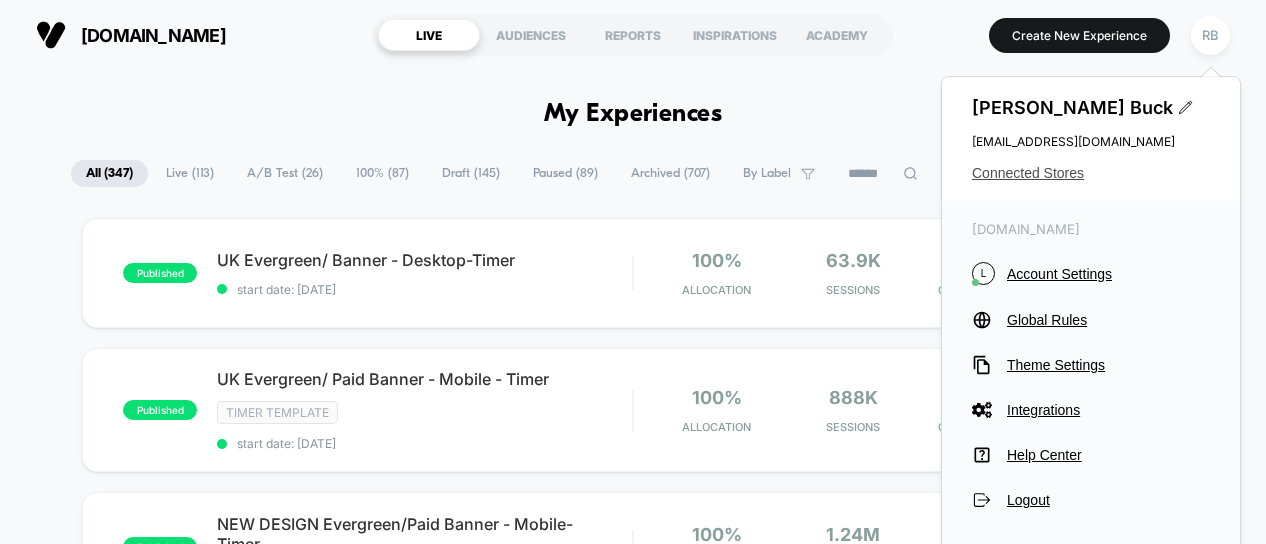 click on "Connected Stores" at bounding box center (1091, 173) 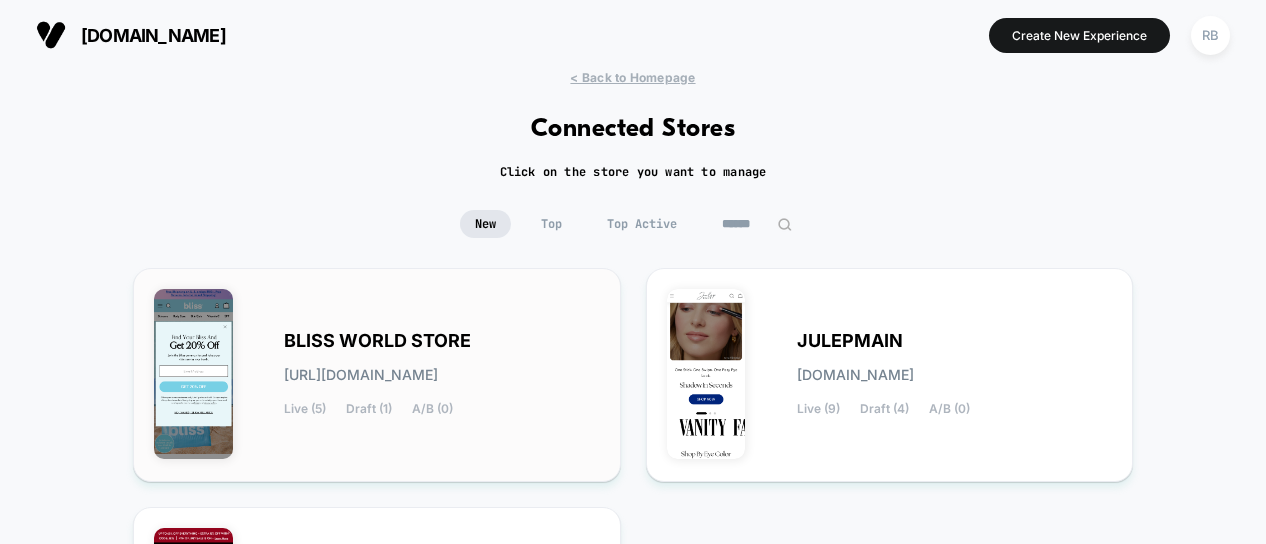 scroll, scrollTop: 213, scrollLeft: 0, axis: vertical 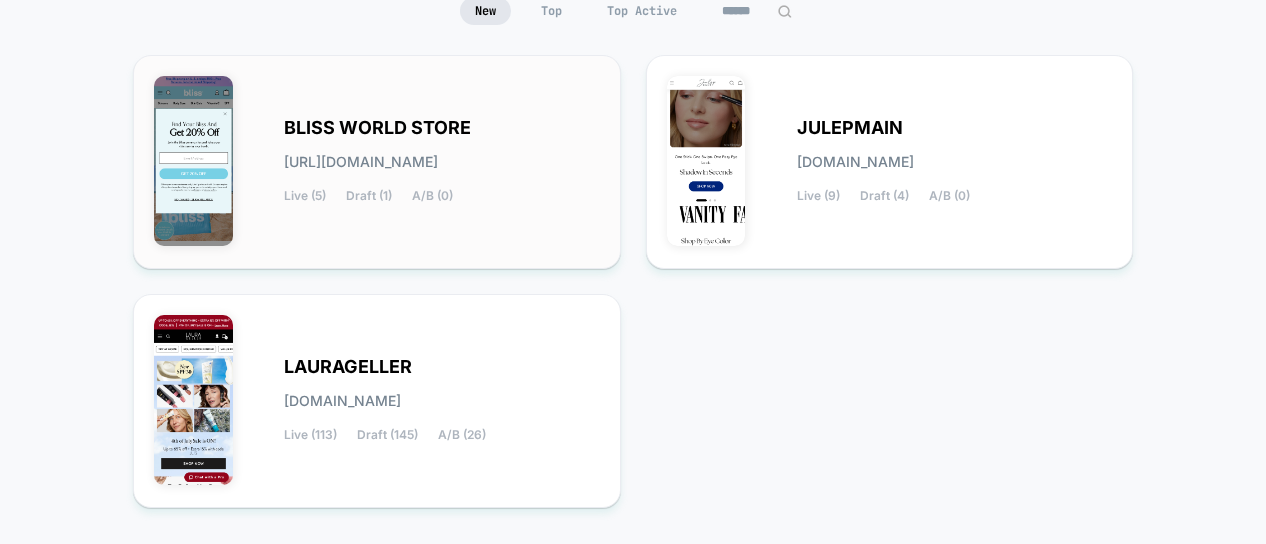click on "Live (5) Draft (1) A/B (0)" at bounding box center (368, 196) 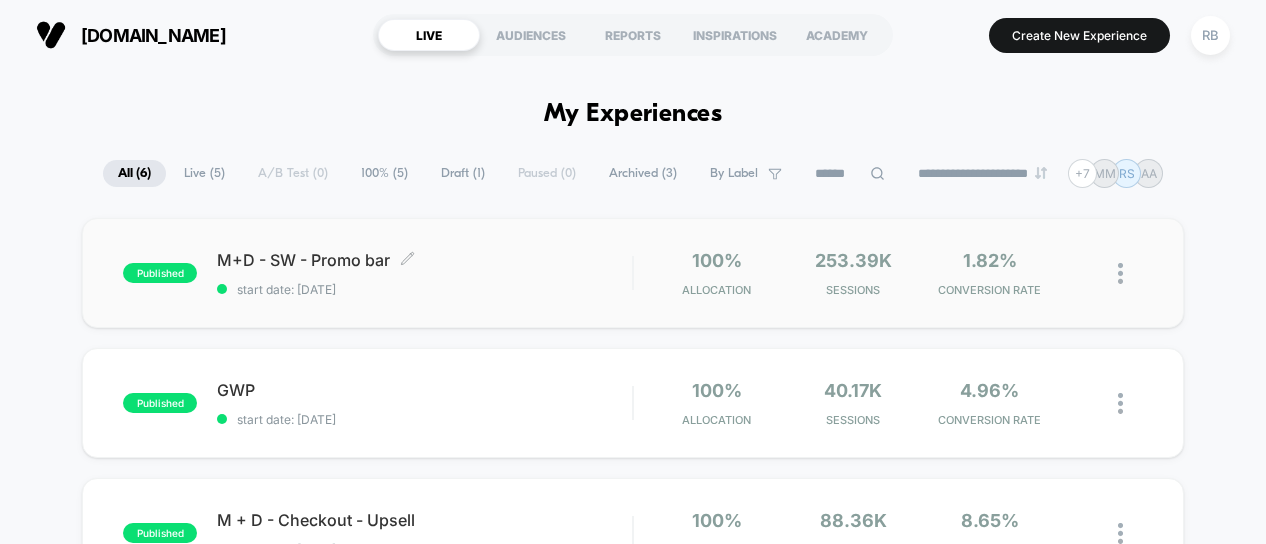 click on "M+D - SW - Promo bar Click to edit experience details" at bounding box center [424, 260] 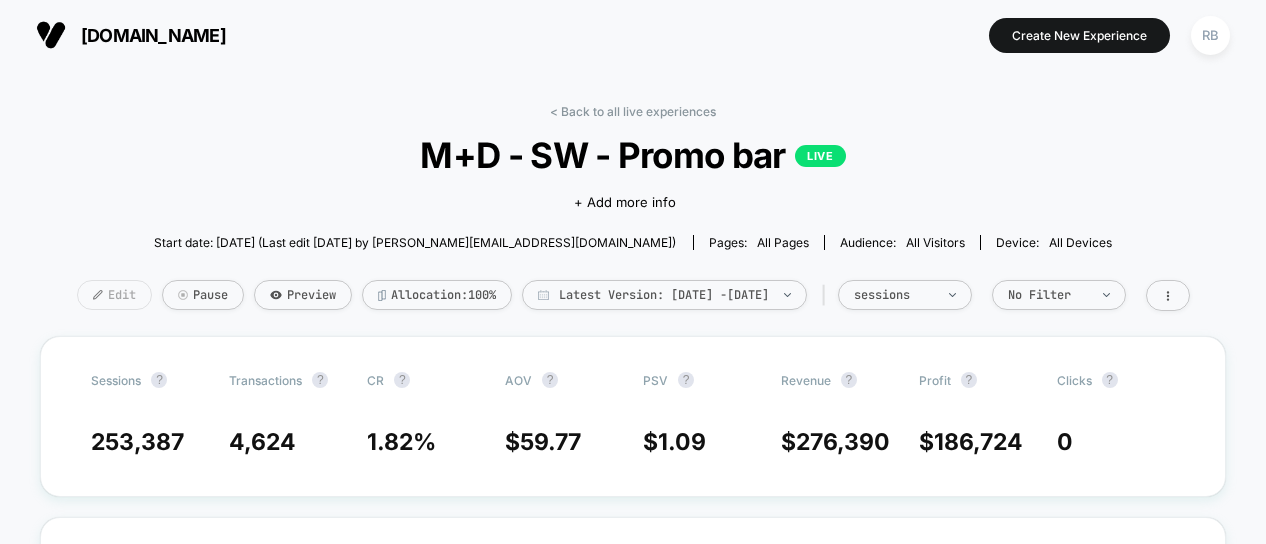 click on "Edit" at bounding box center (114, 295) 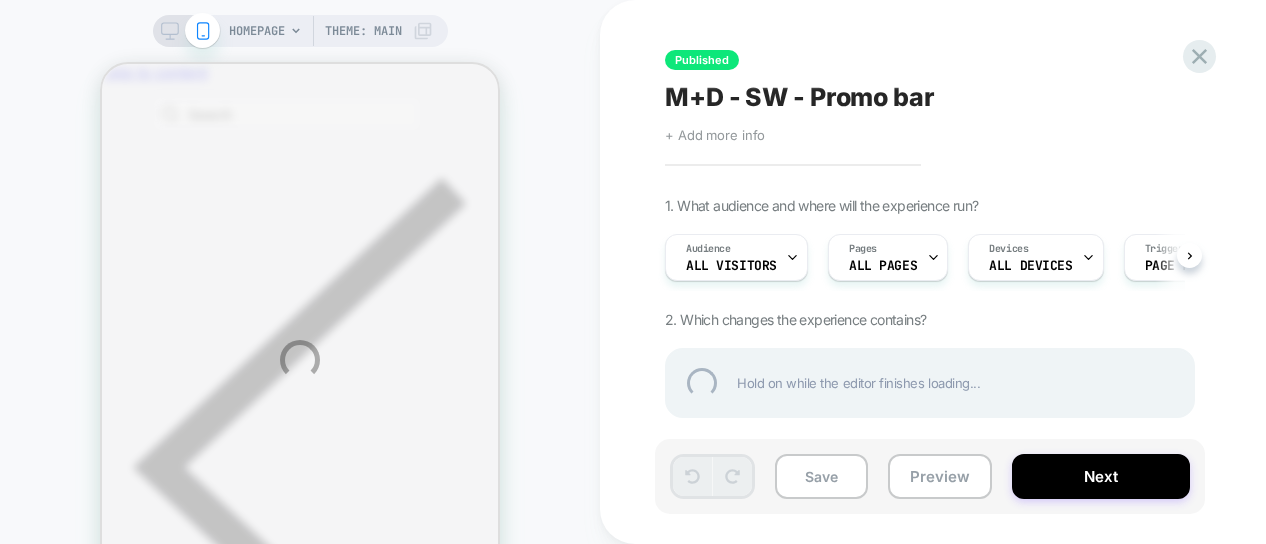 scroll, scrollTop: 0, scrollLeft: 0, axis: both 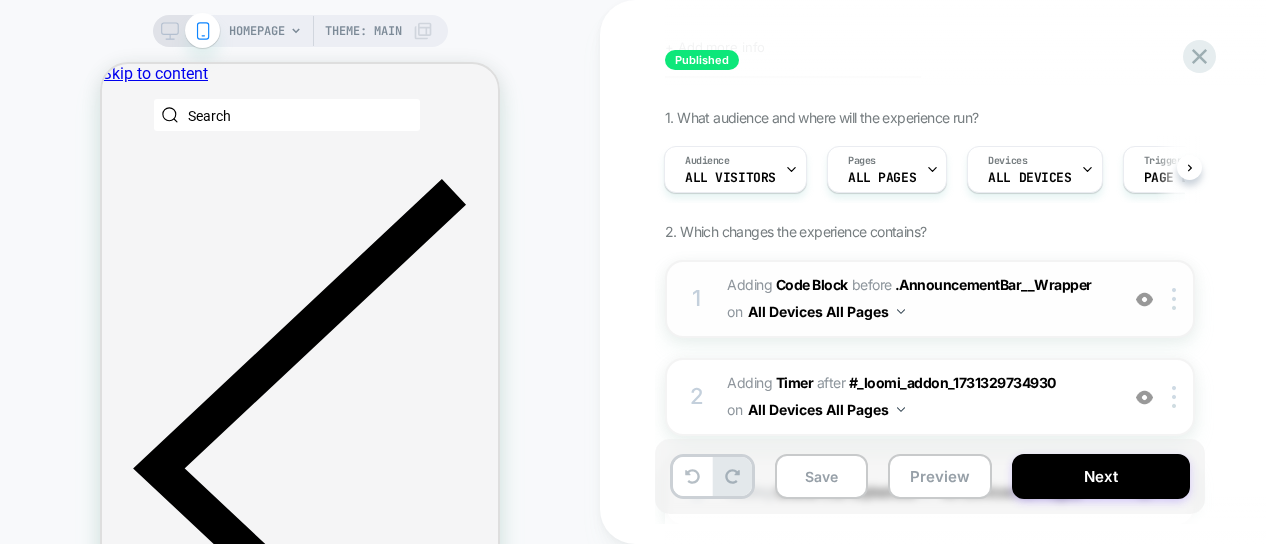 click on "Adding   Code Block   BEFORE .AnnouncementBar__Wrapper .AnnouncementBar__Wrapper   on All Devices All Pages" at bounding box center (917, 299) 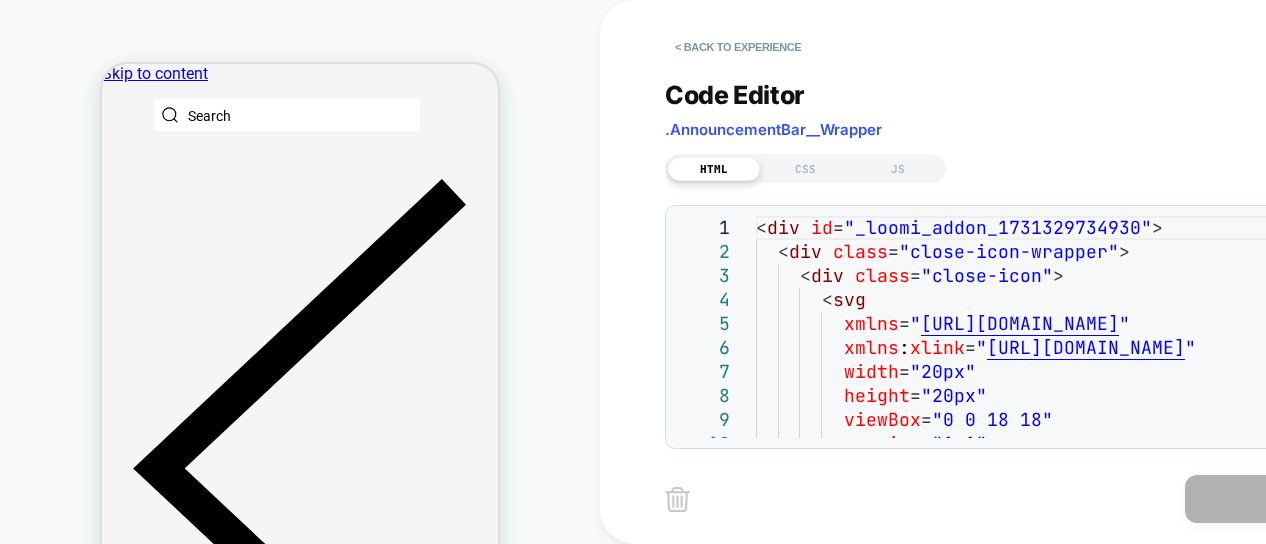 click on "< div   id = "_loomi_addon_1731329734930" >    < div   class = "close-icon-wrapper" >      < div   class = "close-icon" >        < svg          xmlns = " [URL][DOMAIN_NAME] "          xmlns : xlink = " [URL][DOMAIN_NAME] "          width = "20px"          height = "20px"          viewBox = "0 0 18 18"          version = "1.1"" at bounding box center [1065, 1827] 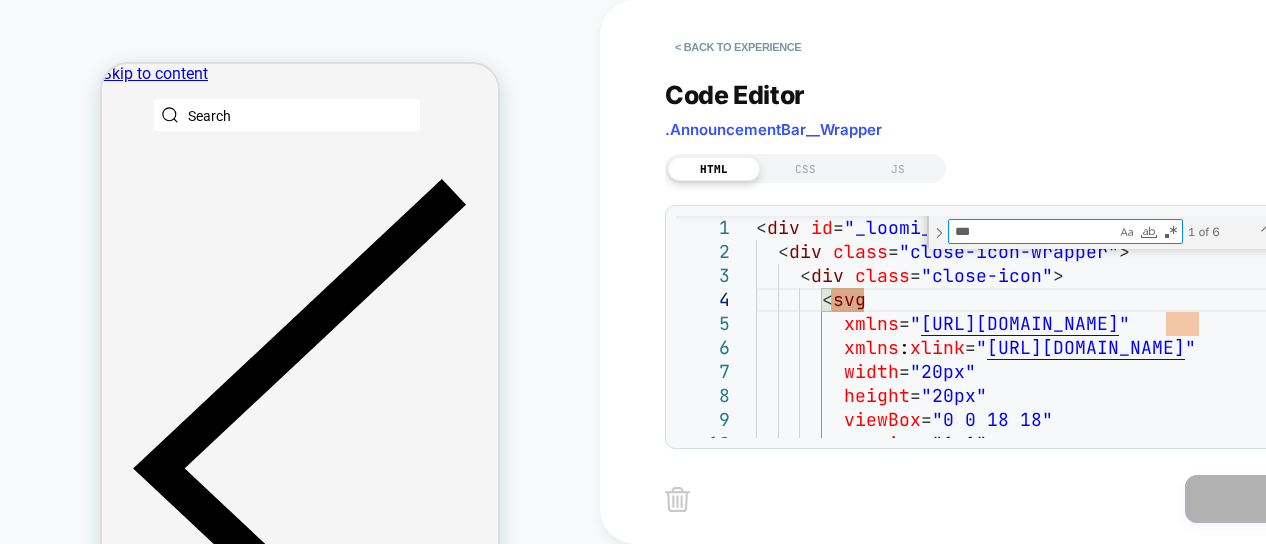 type on "*" 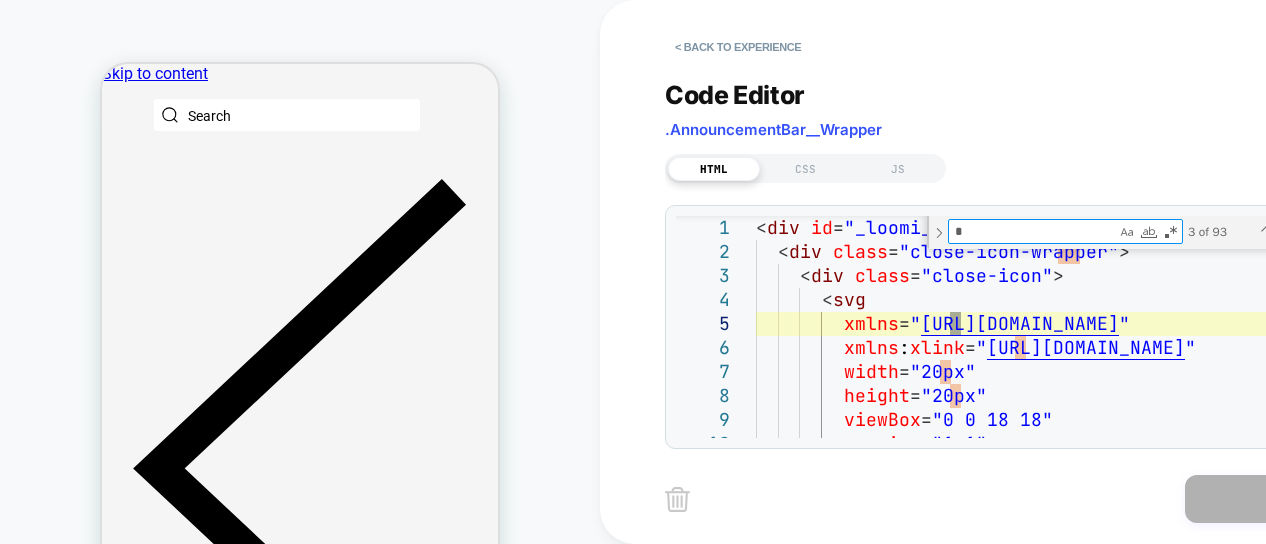 type on "**********" 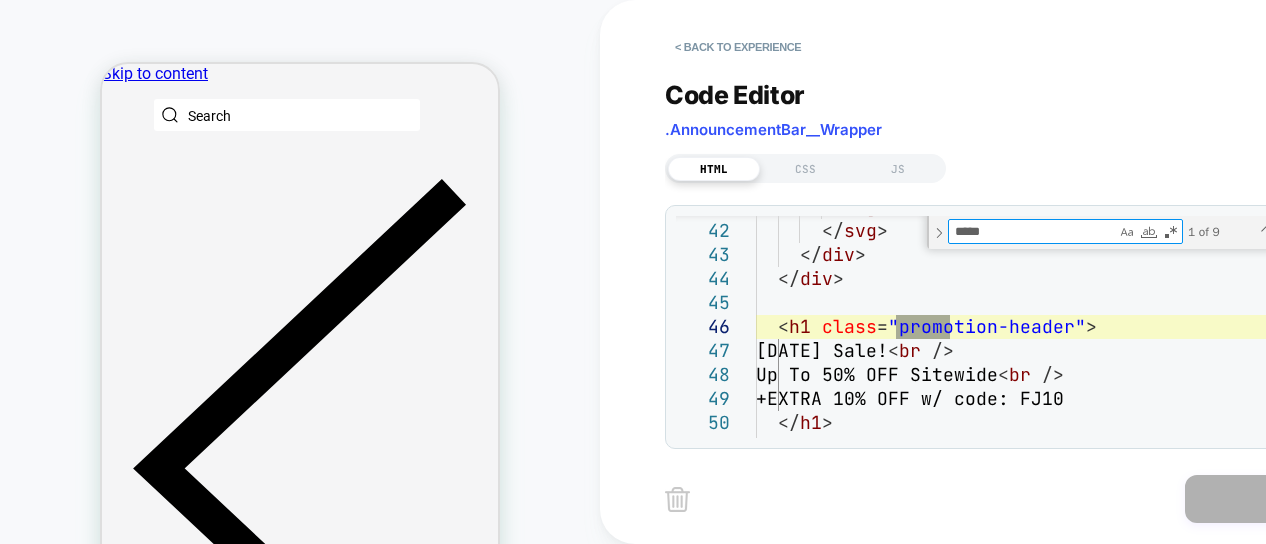 type on "*****" 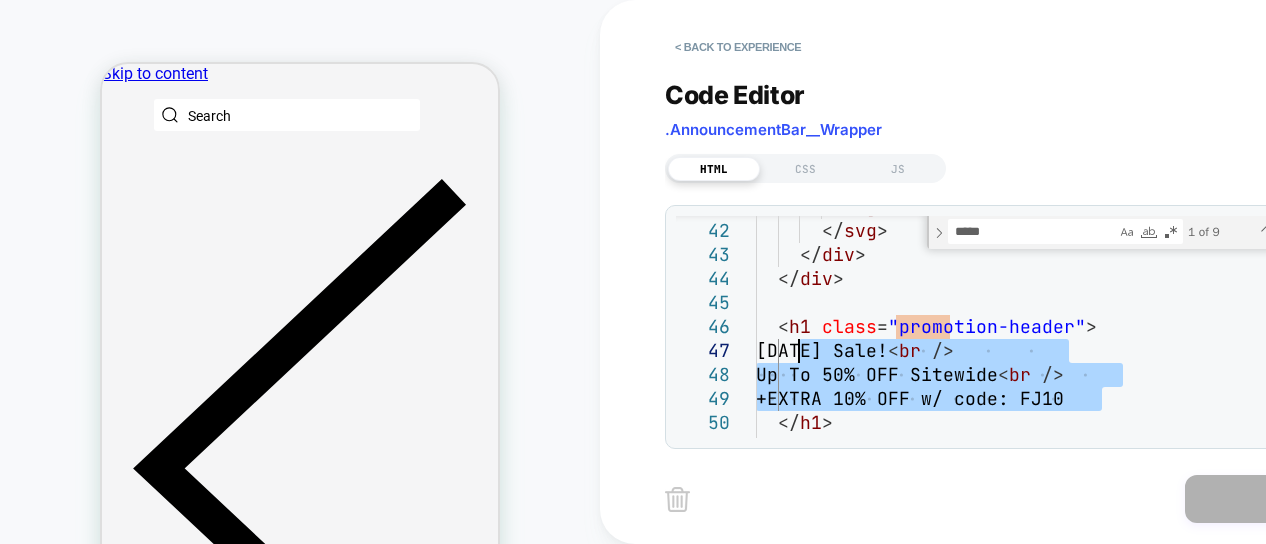 drag, startPoint x: 1112, startPoint y: 397, endPoint x: 800, endPoint y: 352, distance: 315.2285 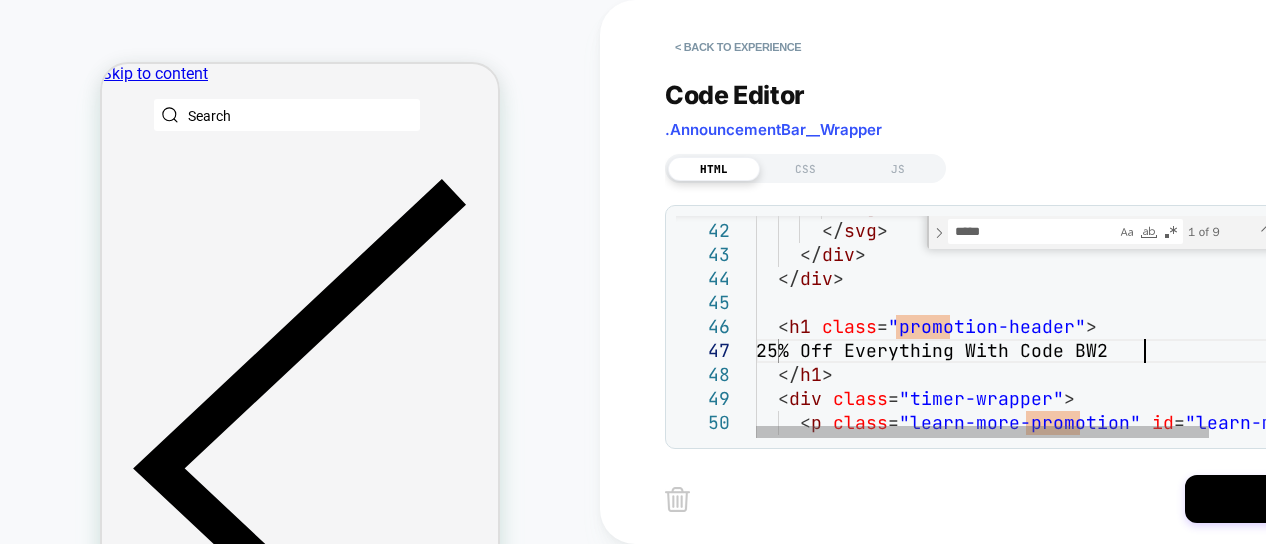 scroll, scrollTop: 144, scrollLeft: 398, axis: both 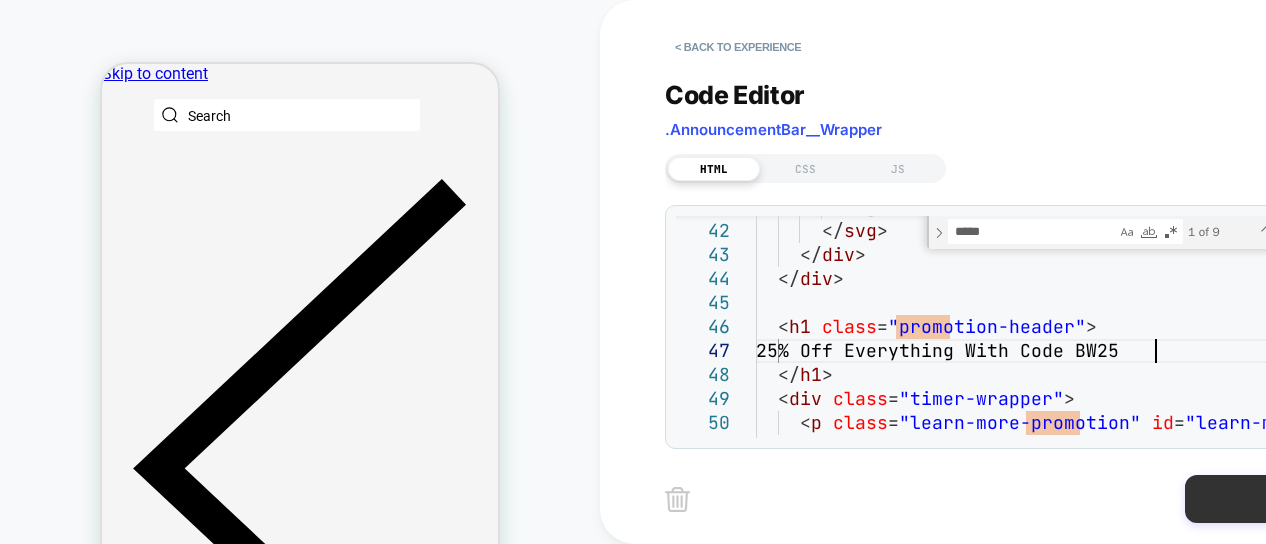type on "**********" 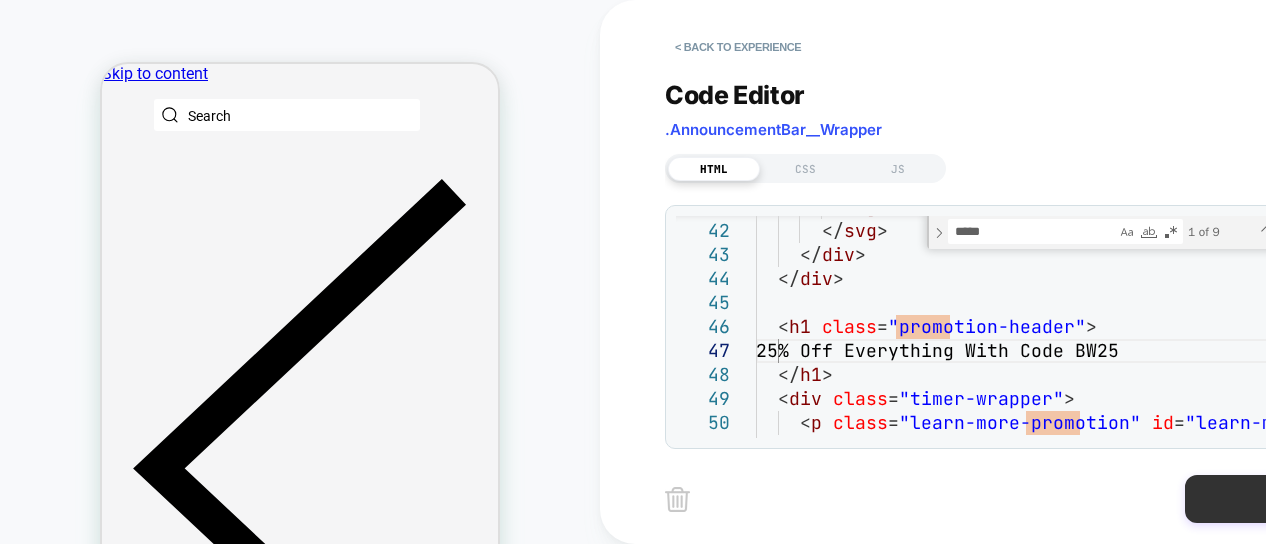 click on "Save" at bounding box center (1285, 499) 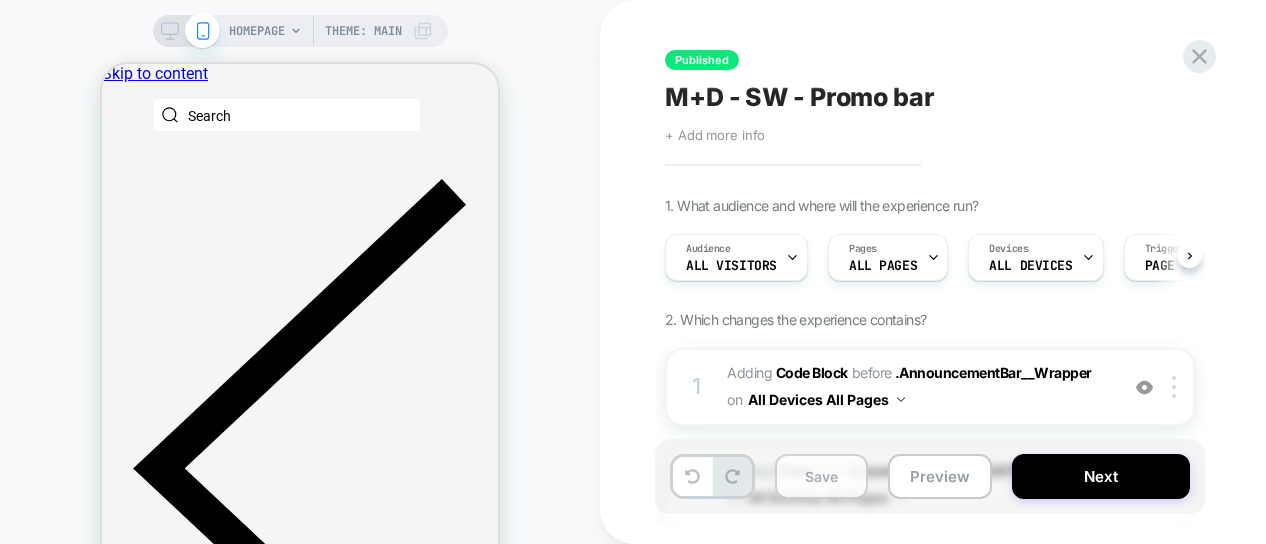 scroll, scrollTop: 0, scrollLeft: 1, axis: horizontal 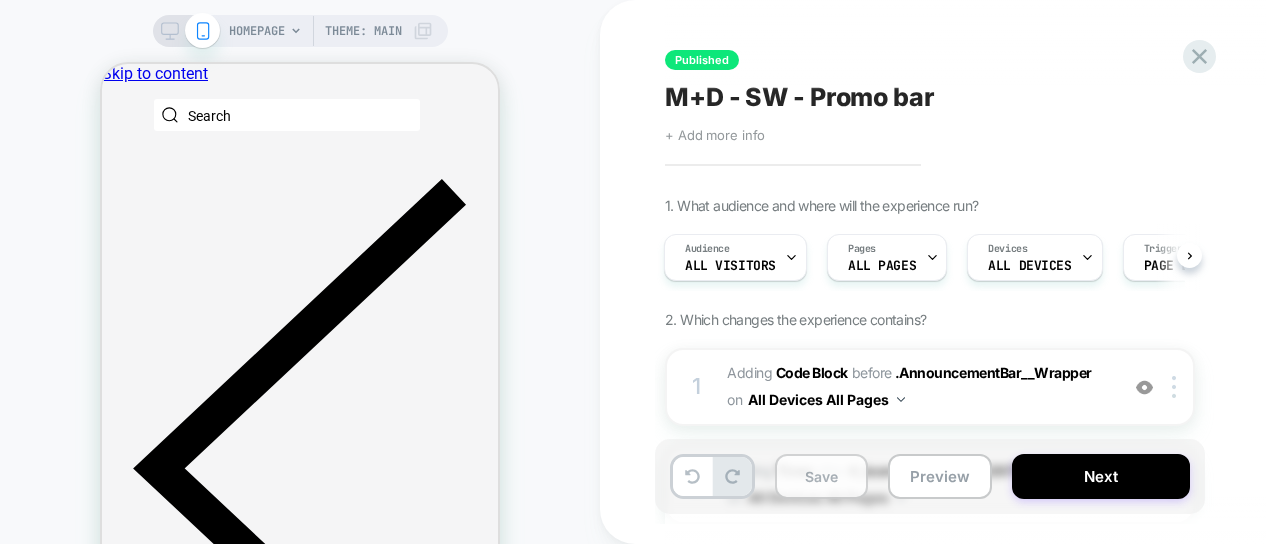 click on "Save" at bounding box center [821, 476] 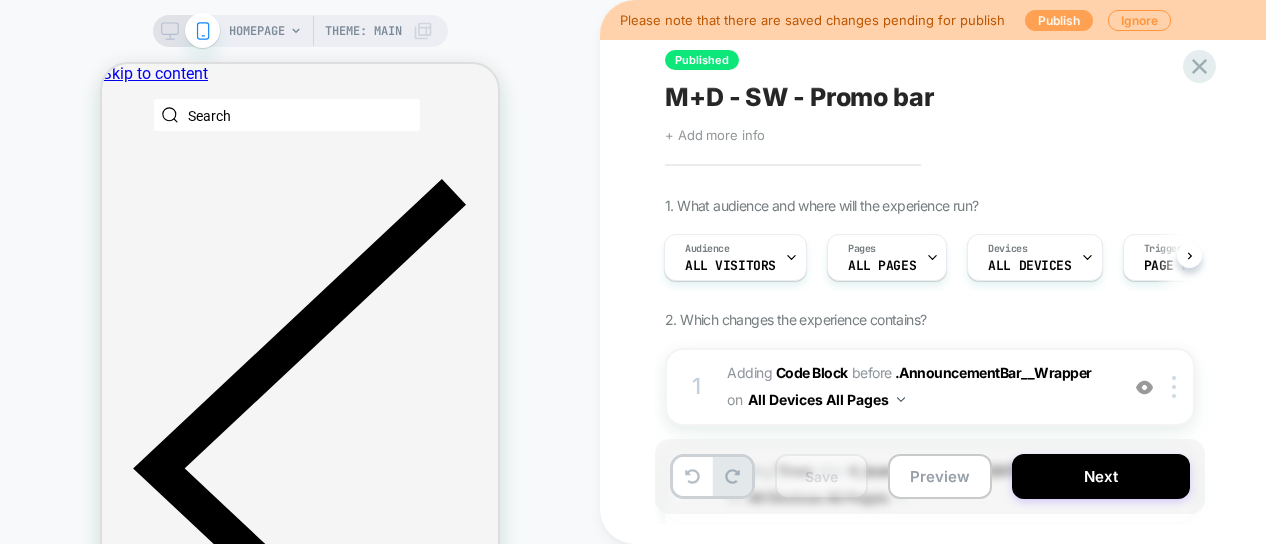 click on "Publish" at bounding box center [1059, 20] 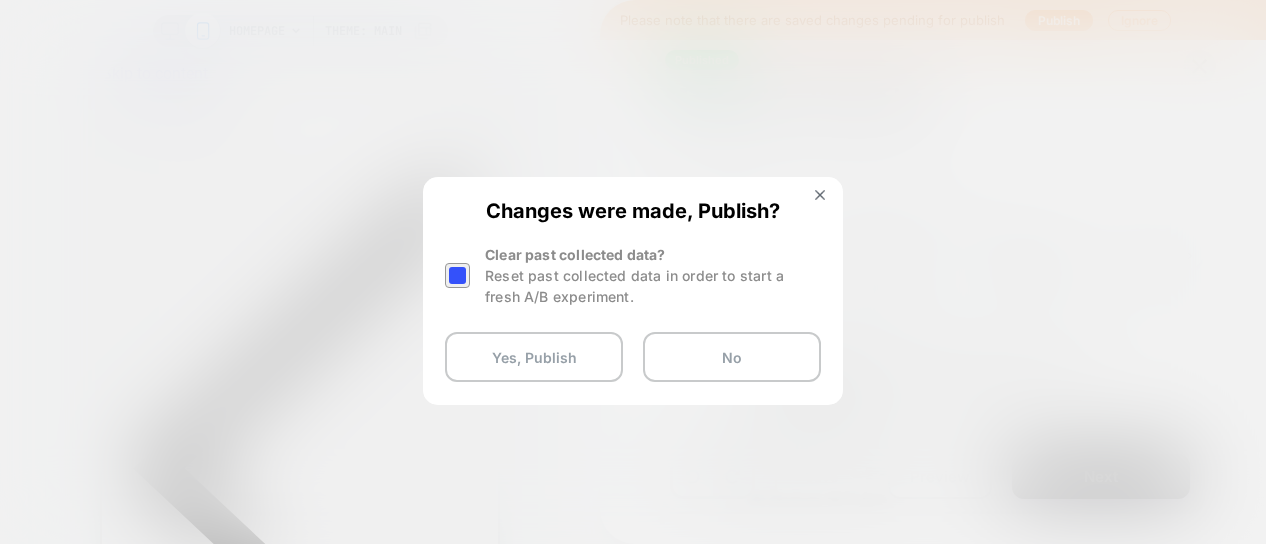 click at bounding box center [457, 275] 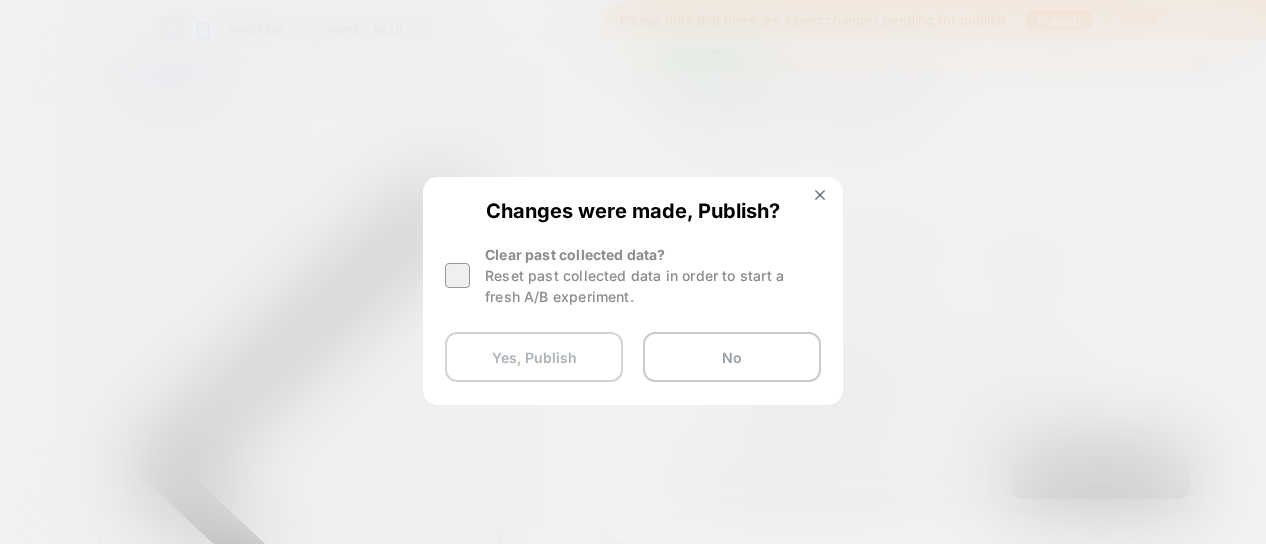 click on "Yes, Publish" at bounding box center (534, 357) 